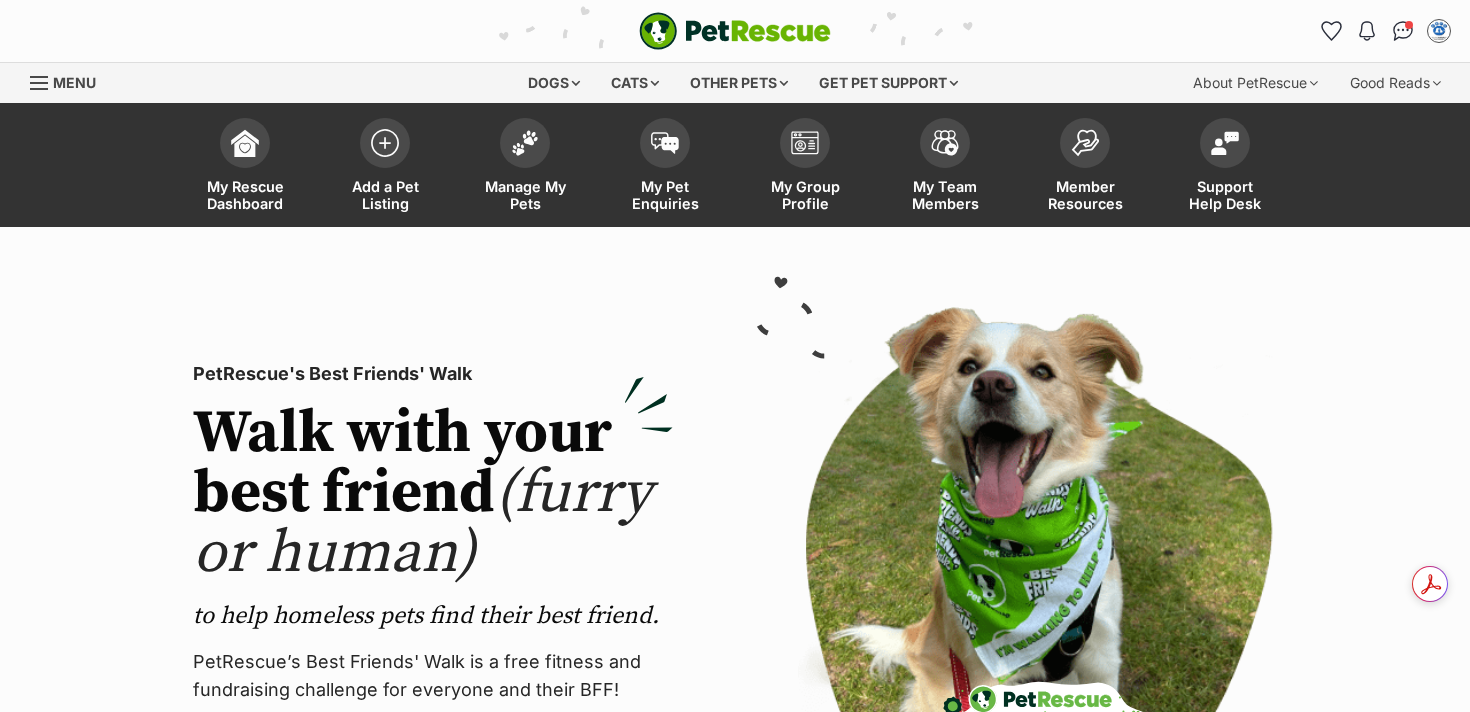 scroll, scrollTop: 0, scrollLeft: 0, axis: both 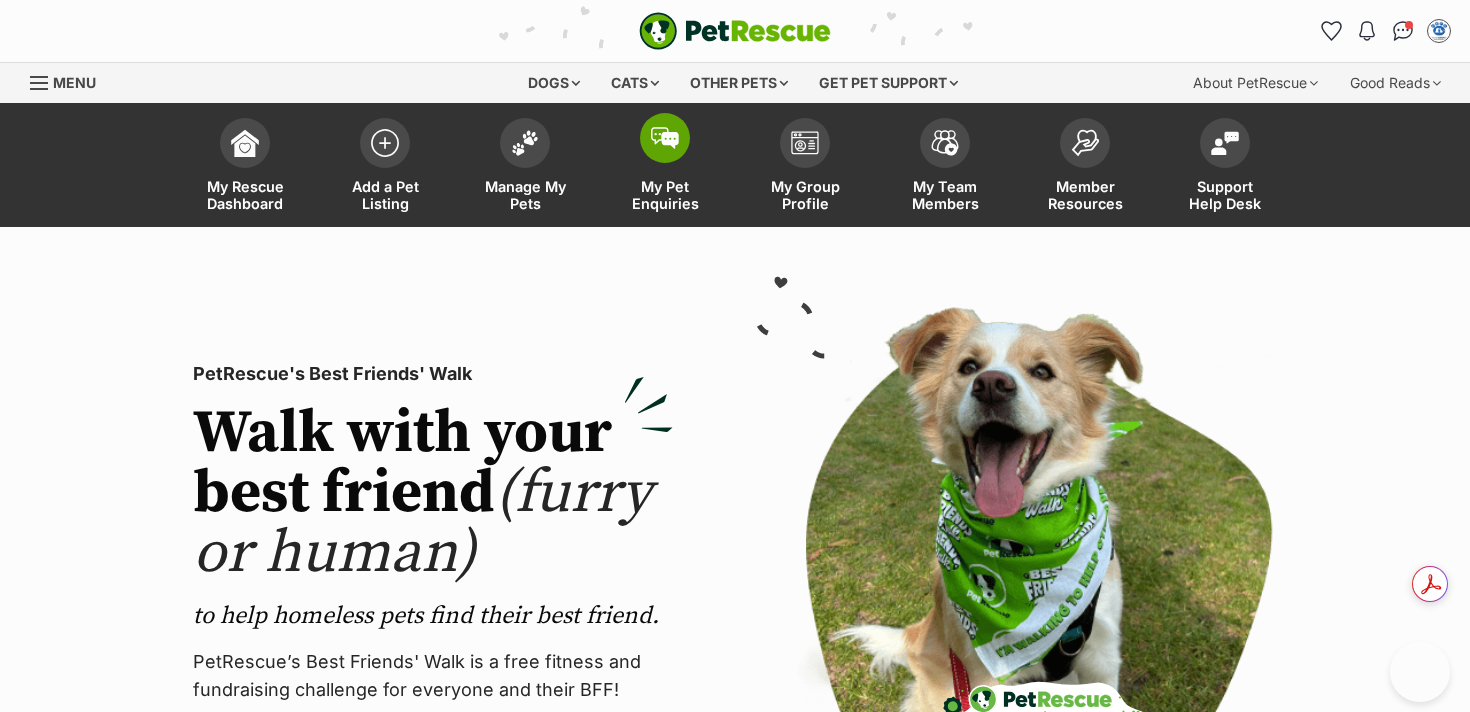 click at bounding box center [665, 138] 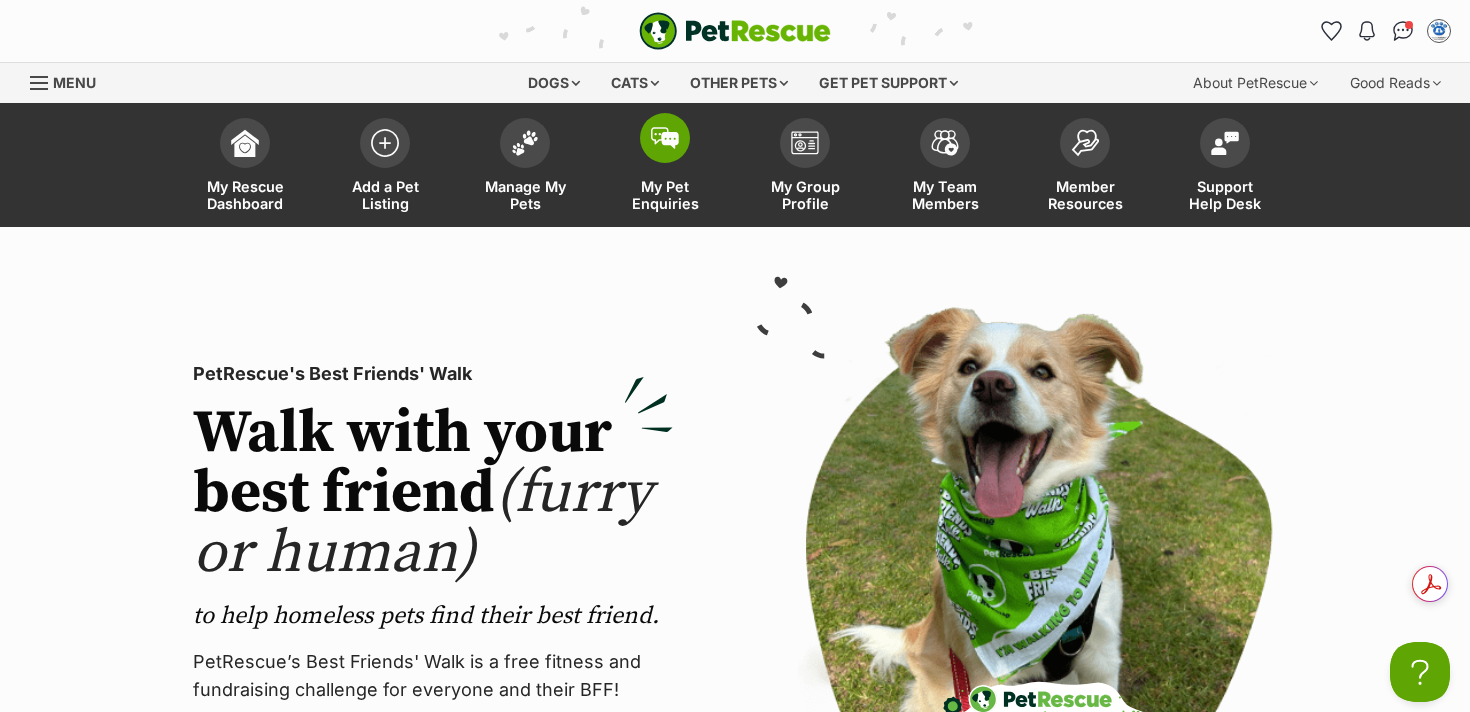 scroll, scrollTop: 0, scrollLeft: 0, axis: both 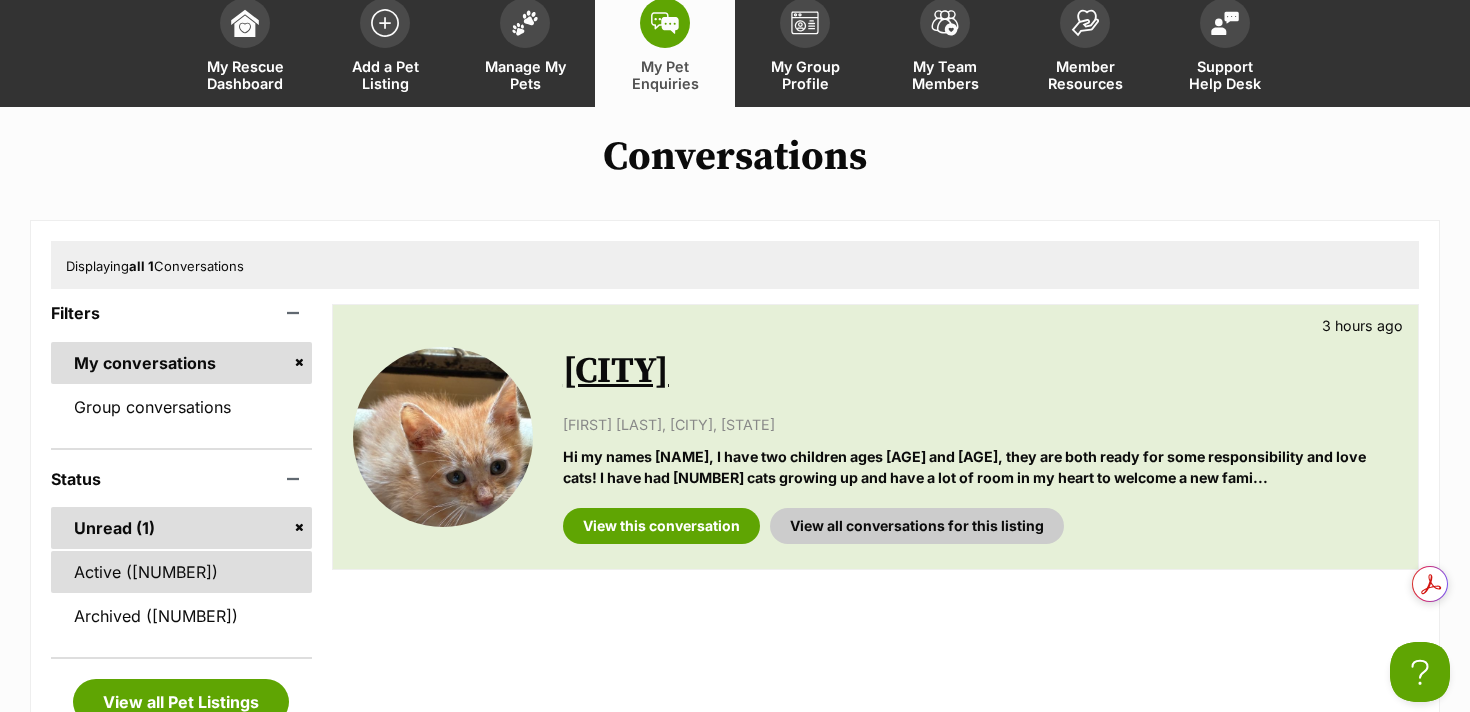 click on "Active (47)" at bounding box center (181, 572) 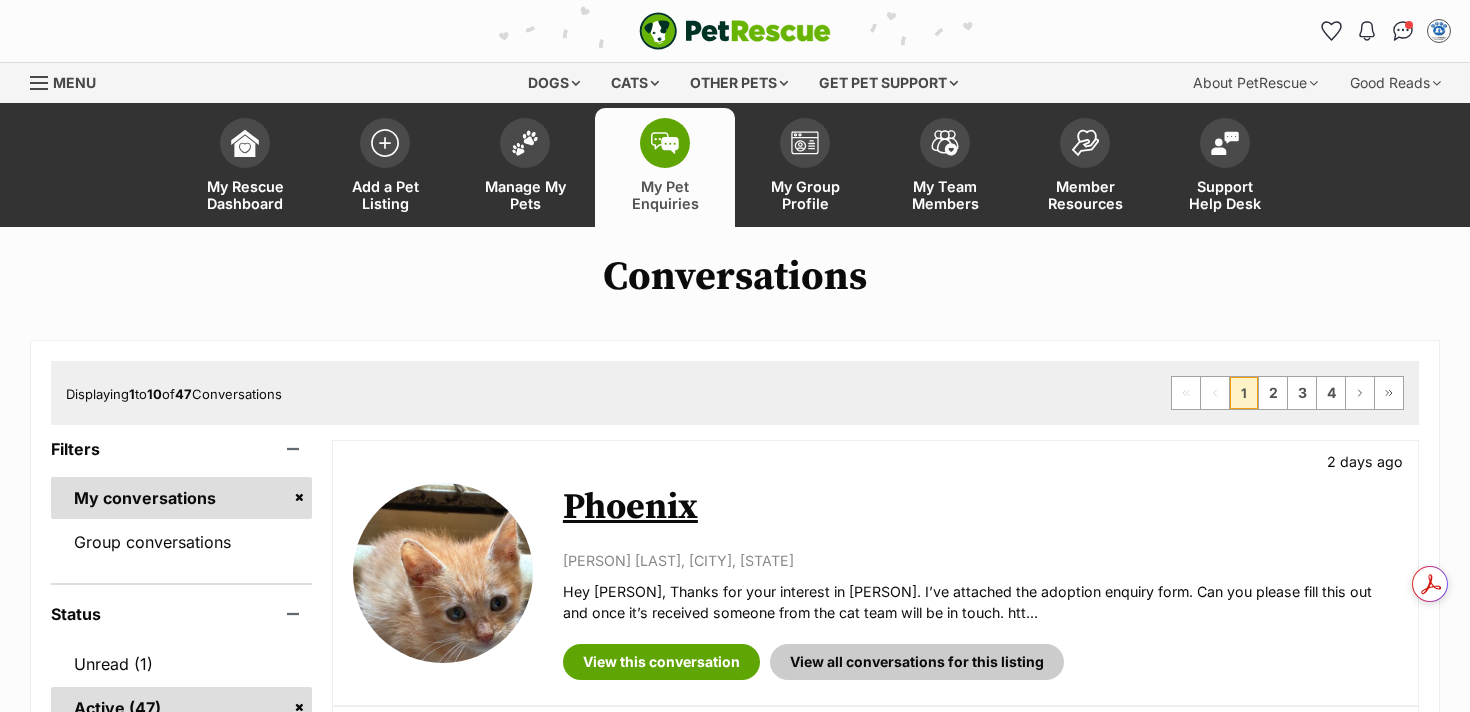 scroll, scrollTop: 0, scrollLeft: 0, axis: both 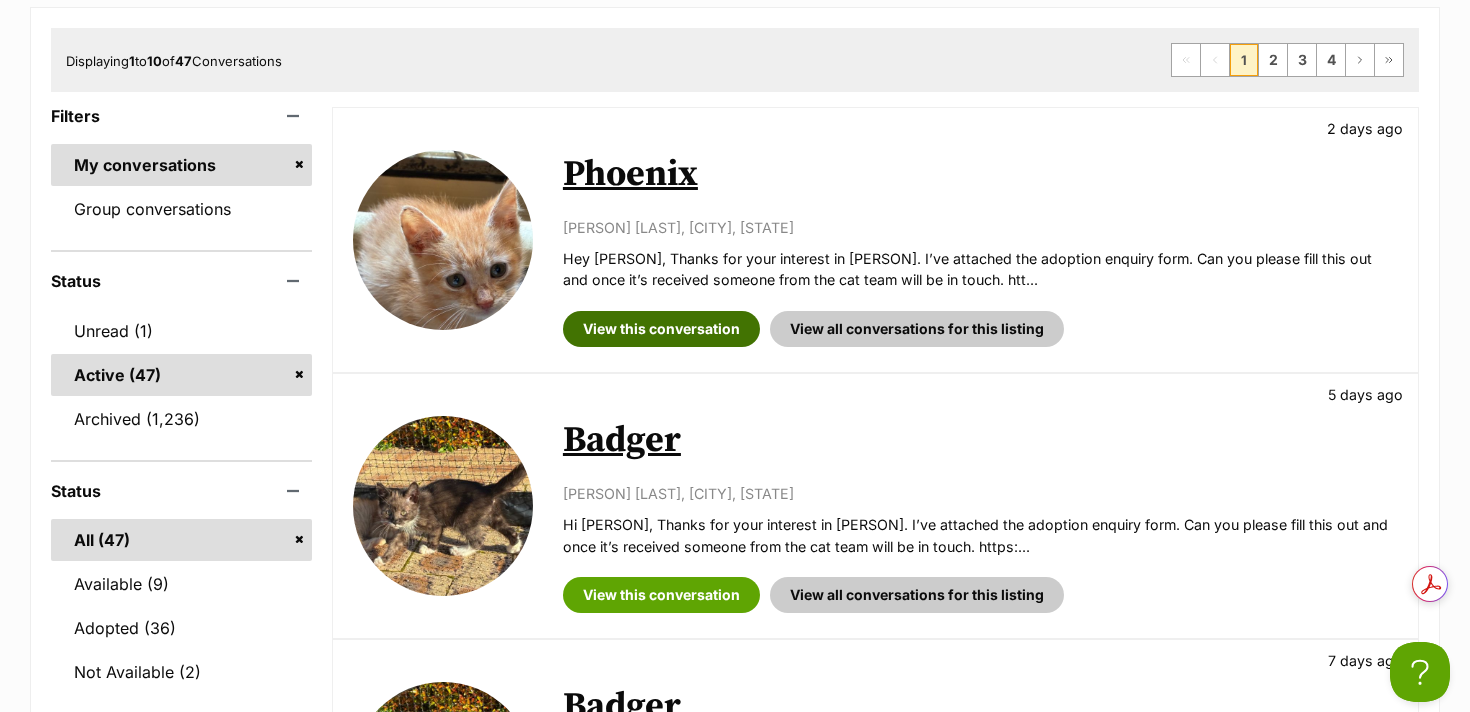 click on "View this conversation" at bounding box center (661, 329) 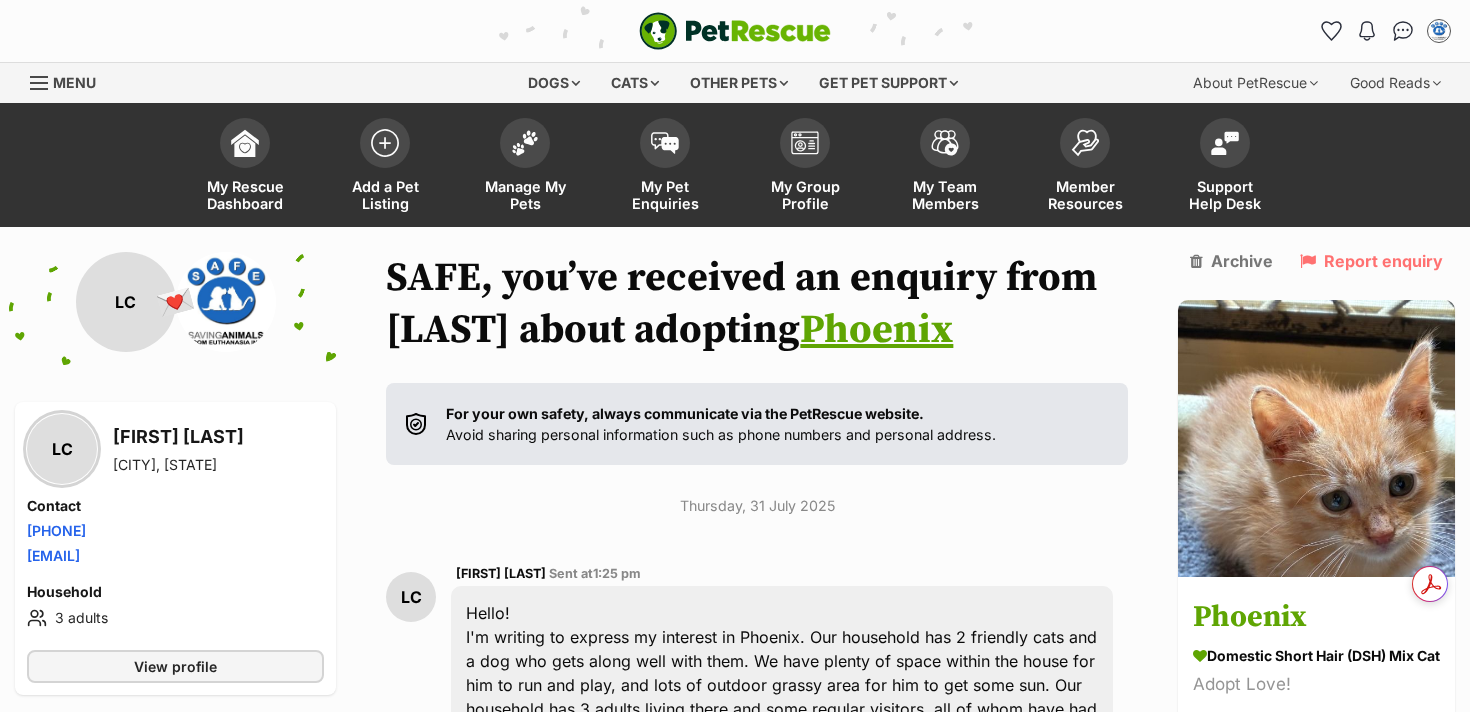 scroll, scrollTop: 4, scrollLeft: 0, axis: vertical 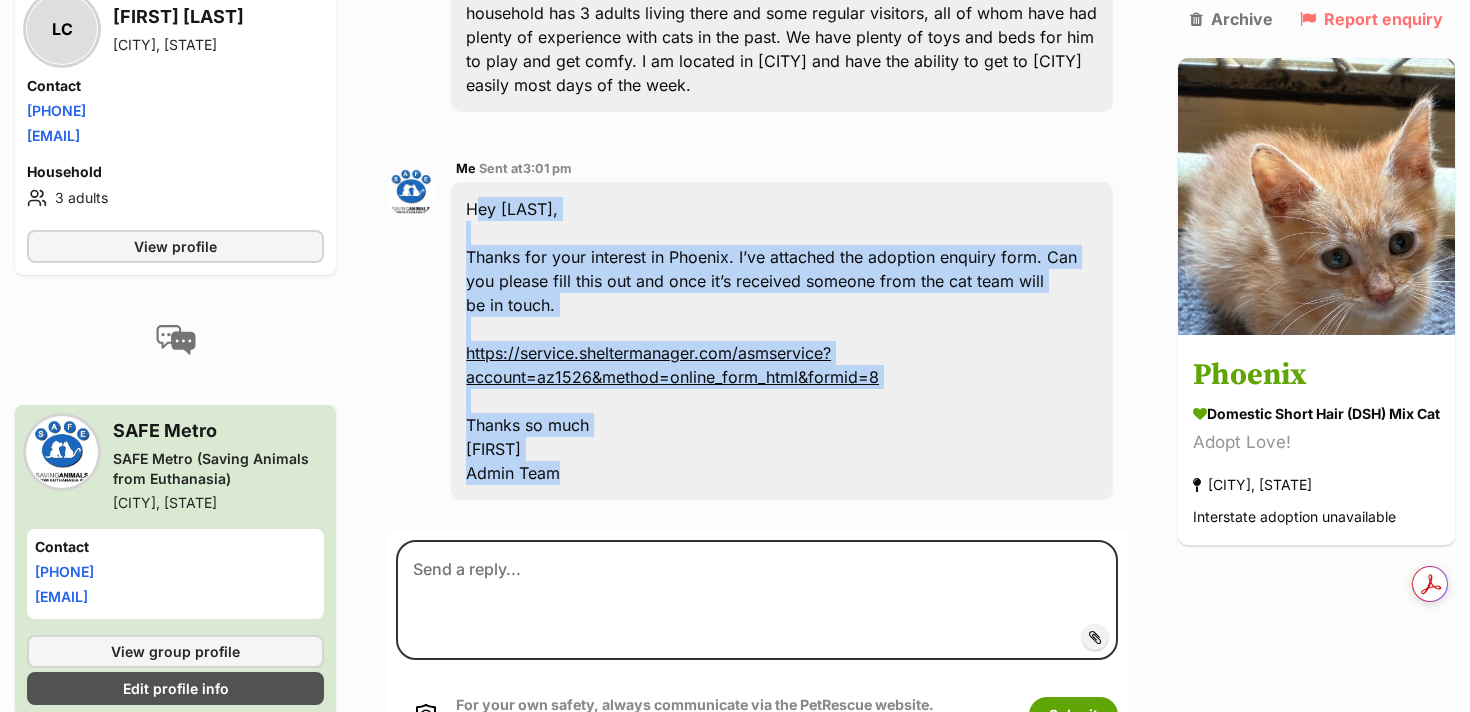 drag, startPoint x: 570, startPoint y: 473, endPoint x: 465, endPoint y: 194, distance: 298.104 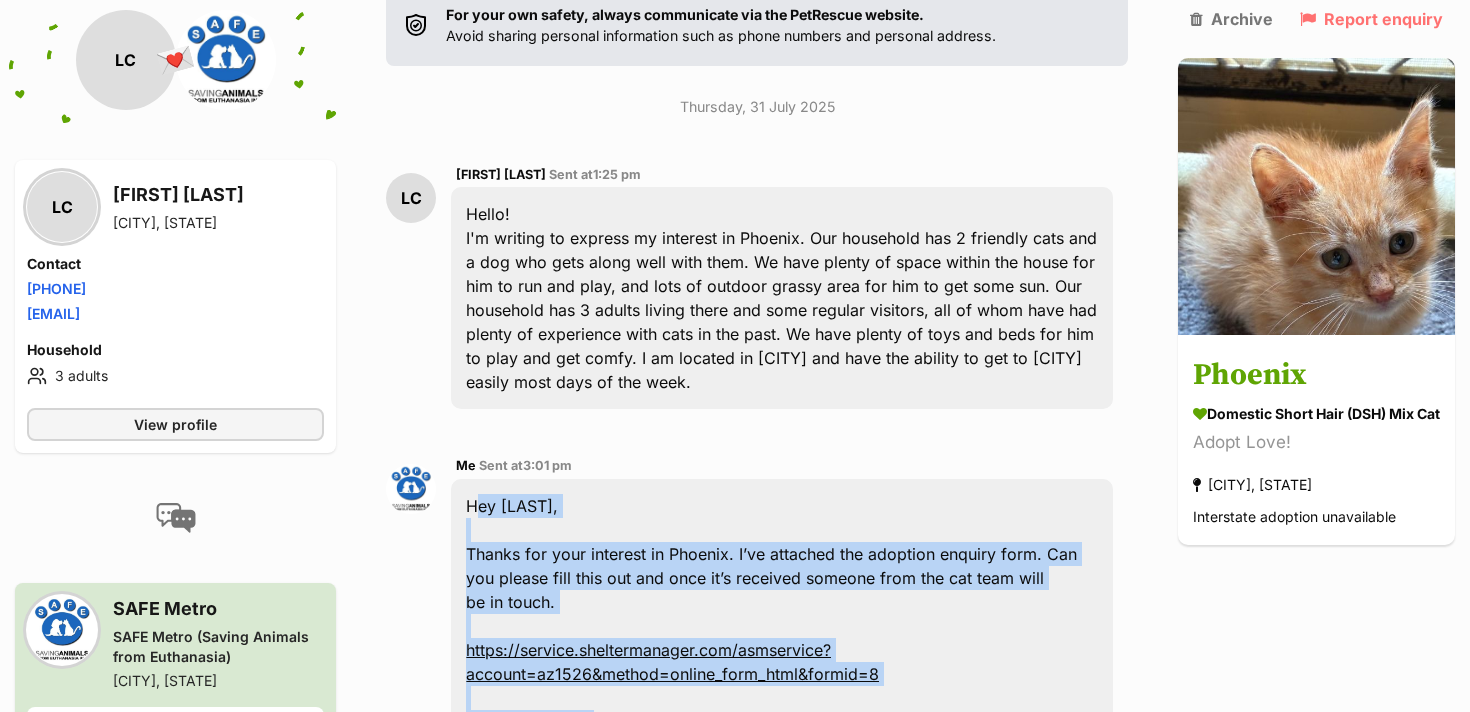 scroll, scrollTop: 0, scrollLeft: 0, axis: both 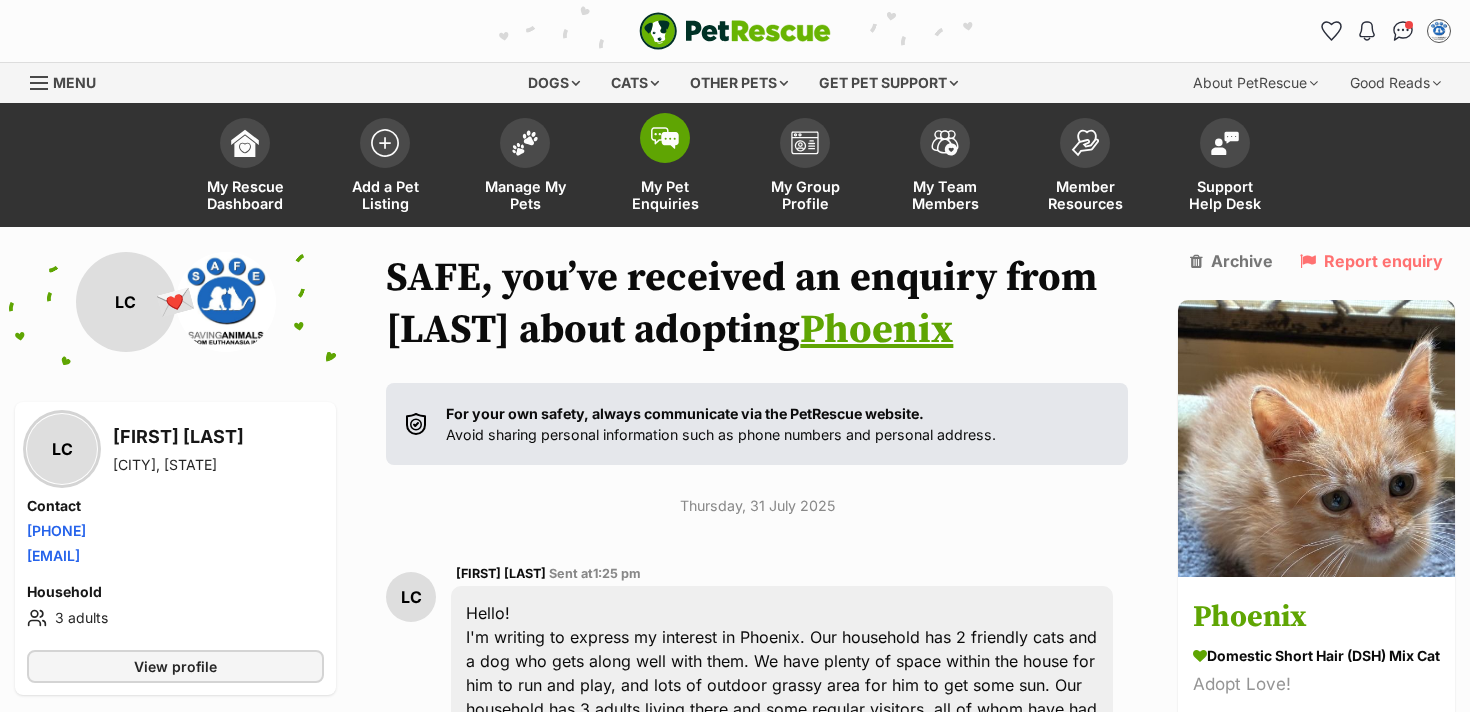 click at bounding box center (665, 138) 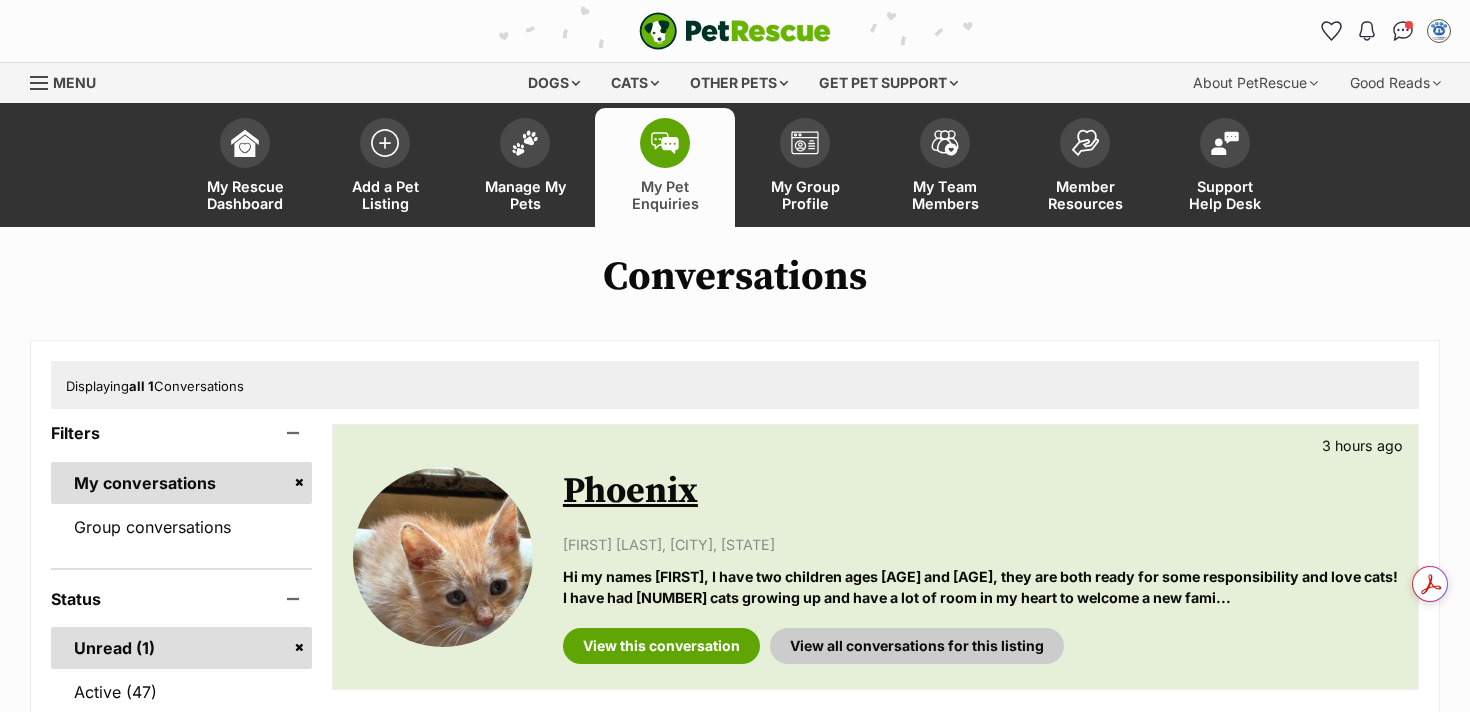 scroll, scrollTop: 0, scrollLeft: 0, axis: both 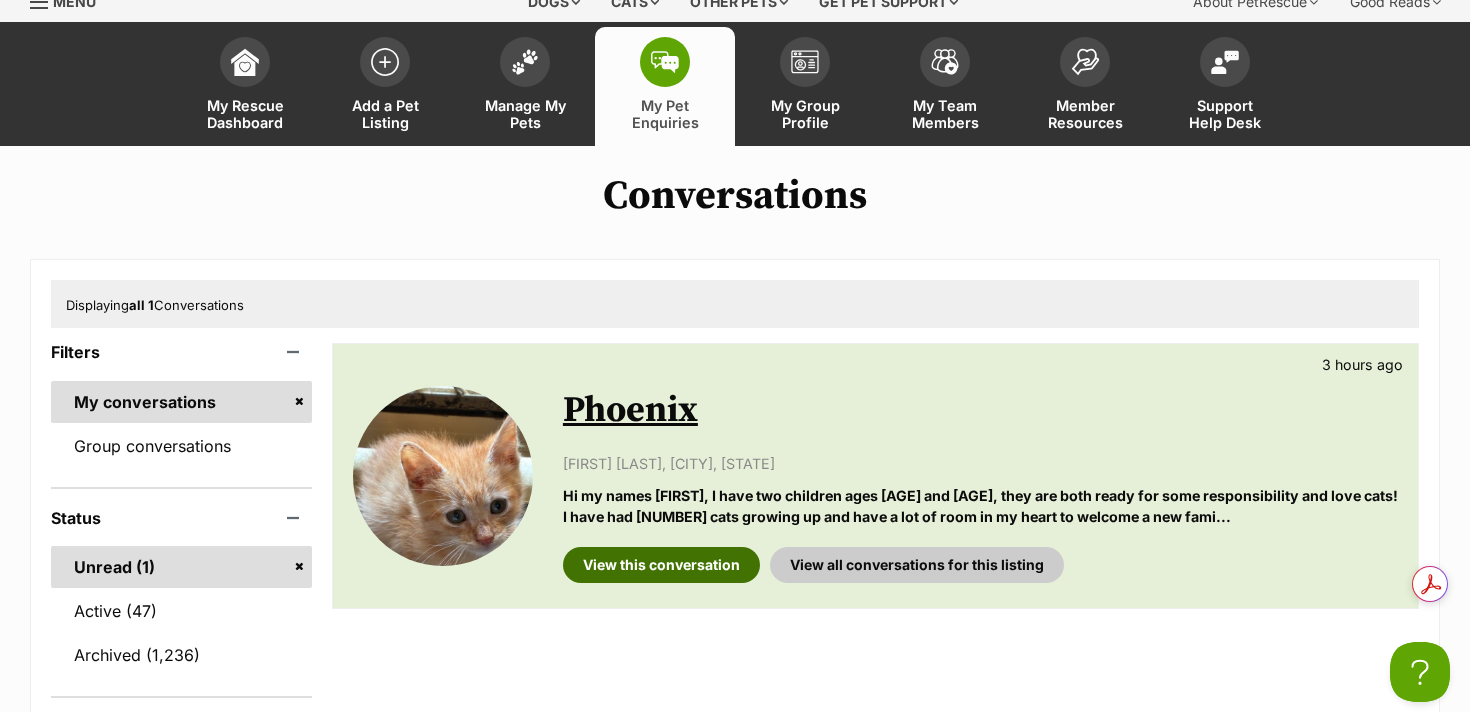 click on "View this conversation" at bounding box center (661, 565) 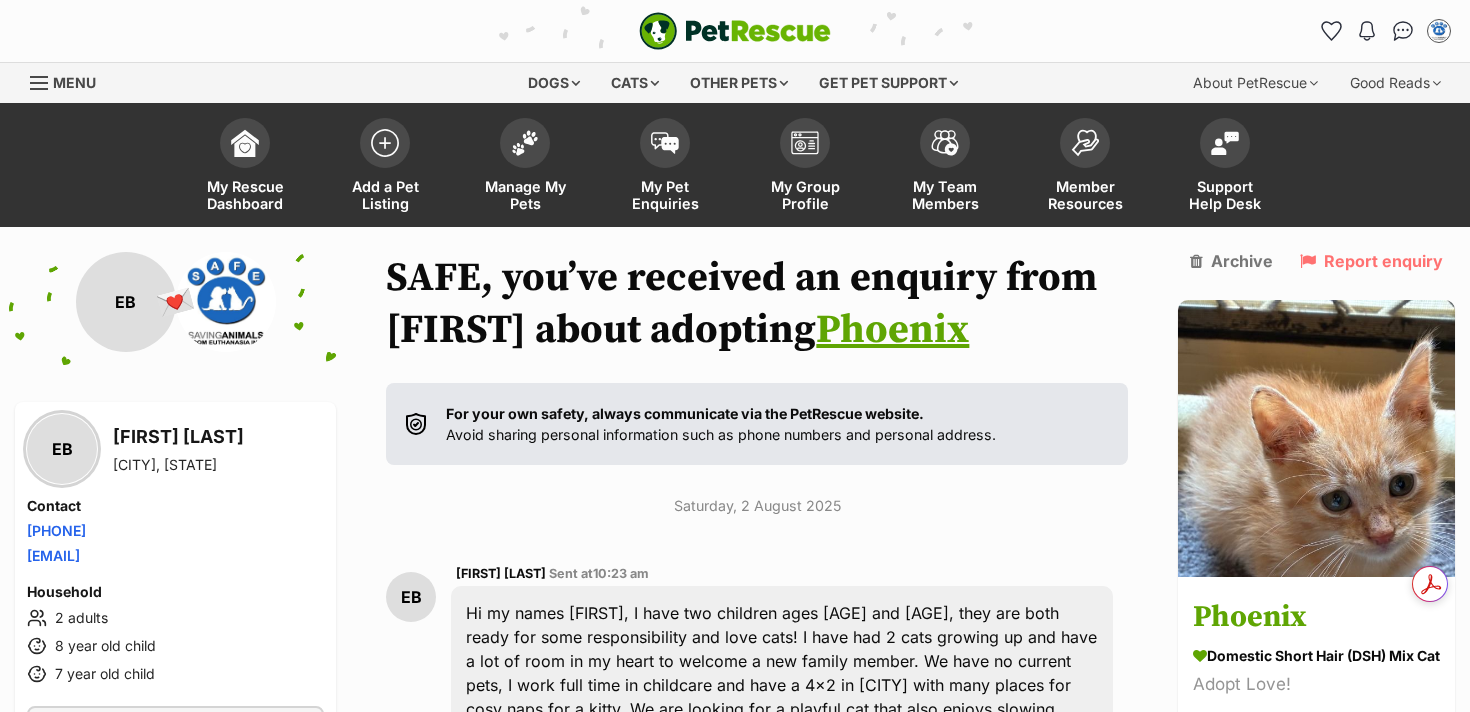 scroll, scrollTop: 0, scrollLeft: 0, axis: both 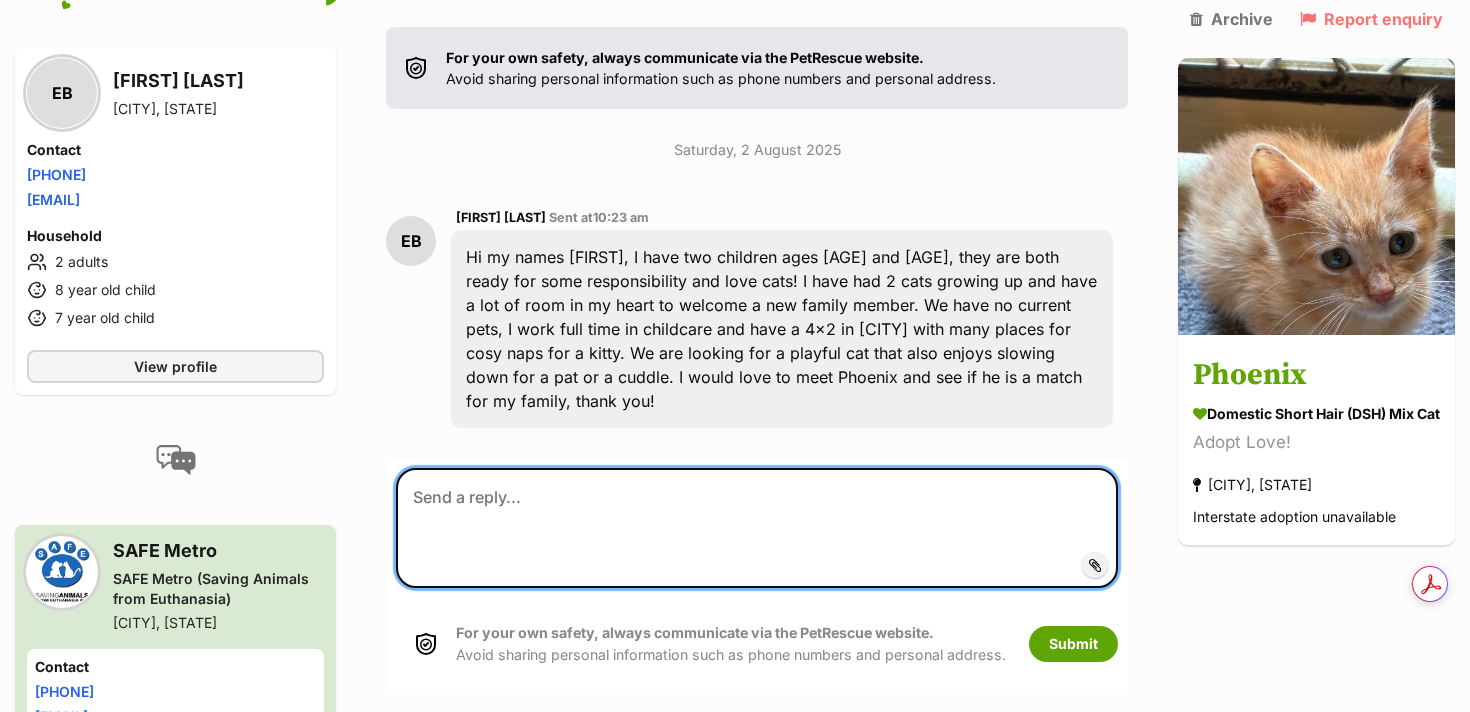 click at bounding box center (757, 528) 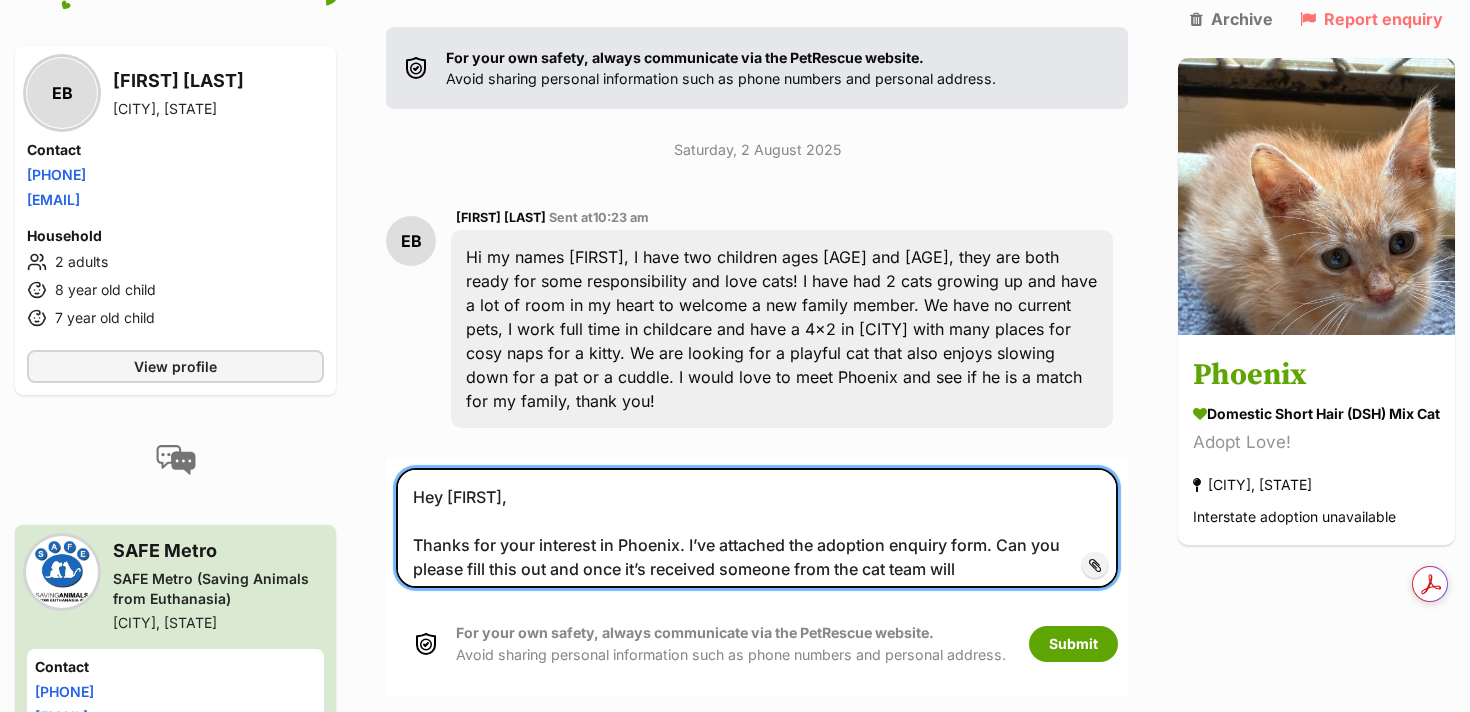 scroll, scrollTop: 20, scrollLeft: 0, axis: vertical 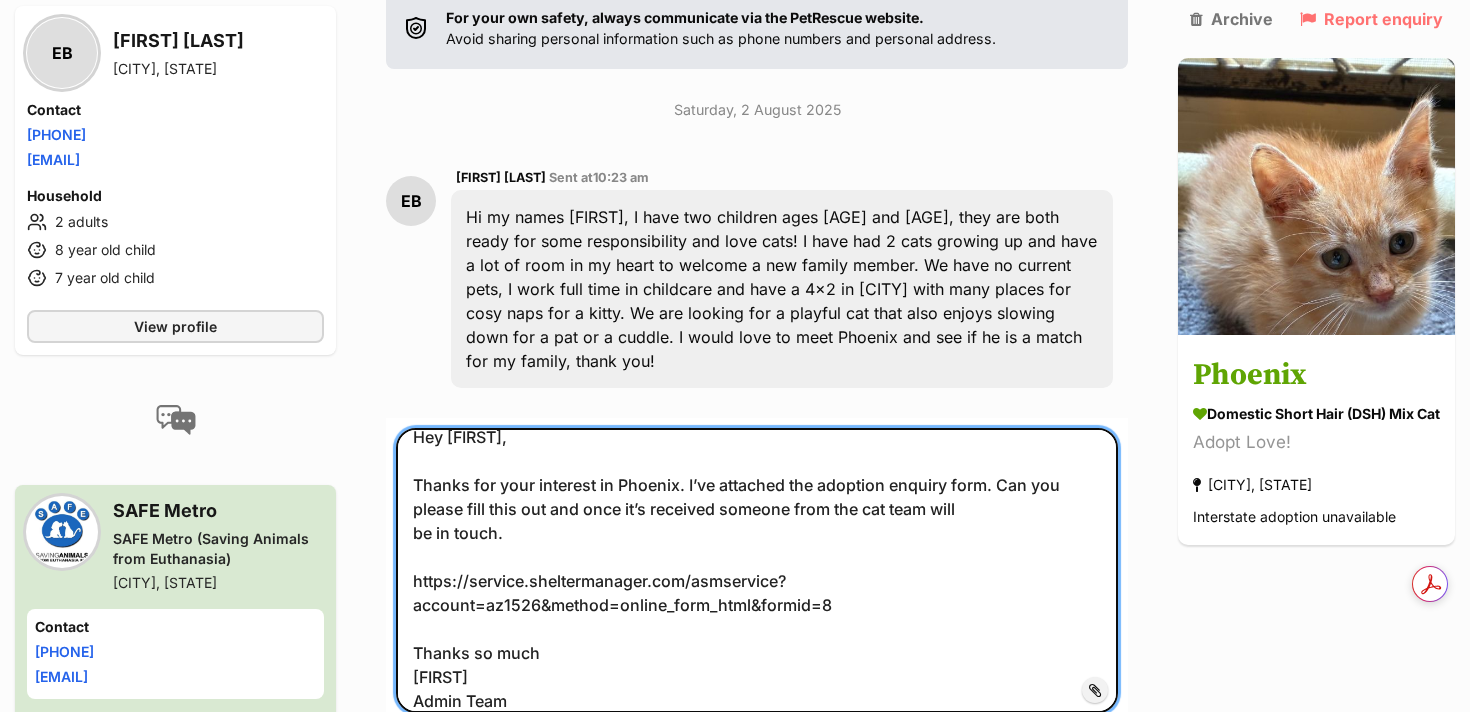click on "Hey [FIRST],
Thanks for your interest in Phoenix. I’ve attached the adoption enquiry form. Can you please fill this out and once it’s received someone from the cat team will
be in touch.
https://service.sheltermanager.com/asmservice?account=az1526&method=online_form_html&formid=8
Thanks so much
[FIRST]
Admin Team" at bounding box center [757, 570] 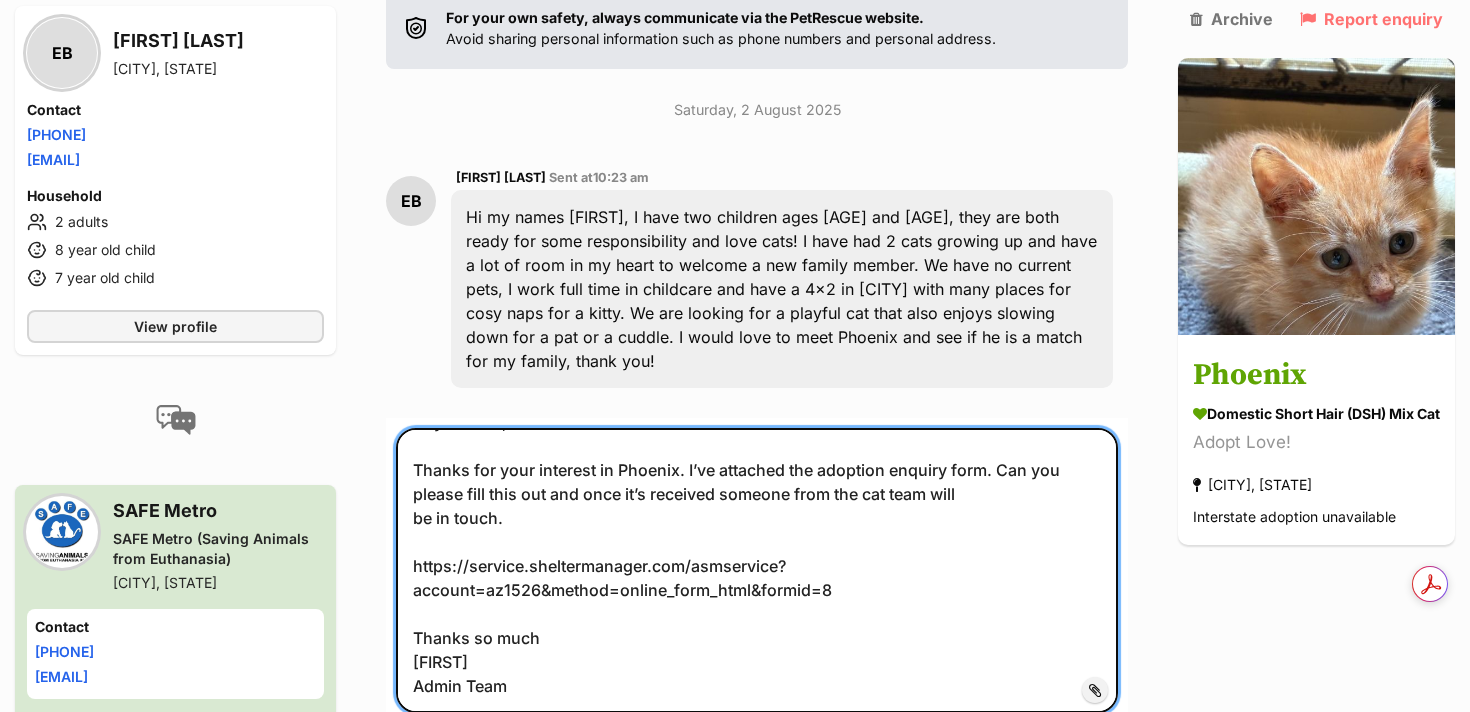 scroll, scrollTop: 37, scrollLeft: 0, axis: vertical 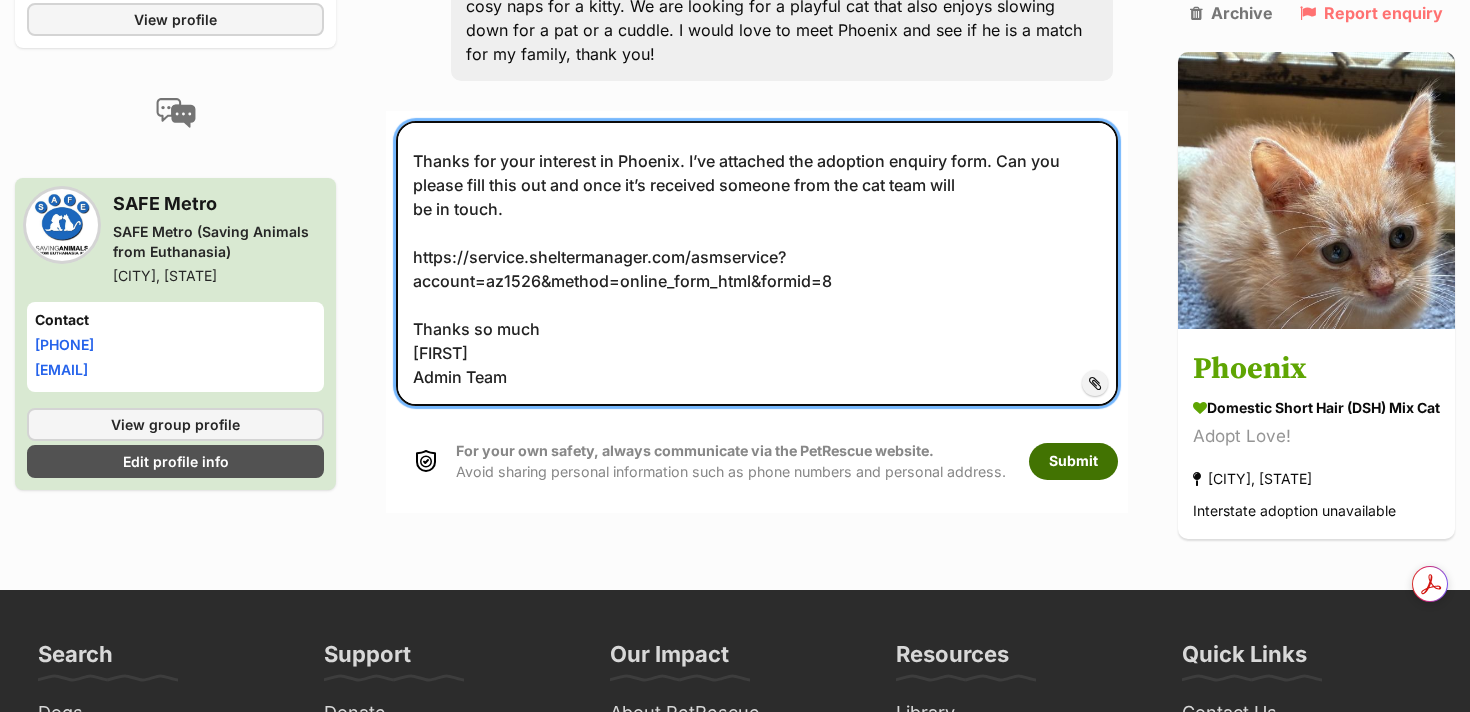 type on "Hey [FIRST],
Thanks for your interest in Phoenix. I’ve attached the adoption enquiry form. Can you please fill this out and once it’s received someone from the cat team will
be in touch.
https://service.sheltermanager.com/asmservice?account=az1526&method=online_form_html&formid=8
Thanks so much
[FIRST]
Admin Team" 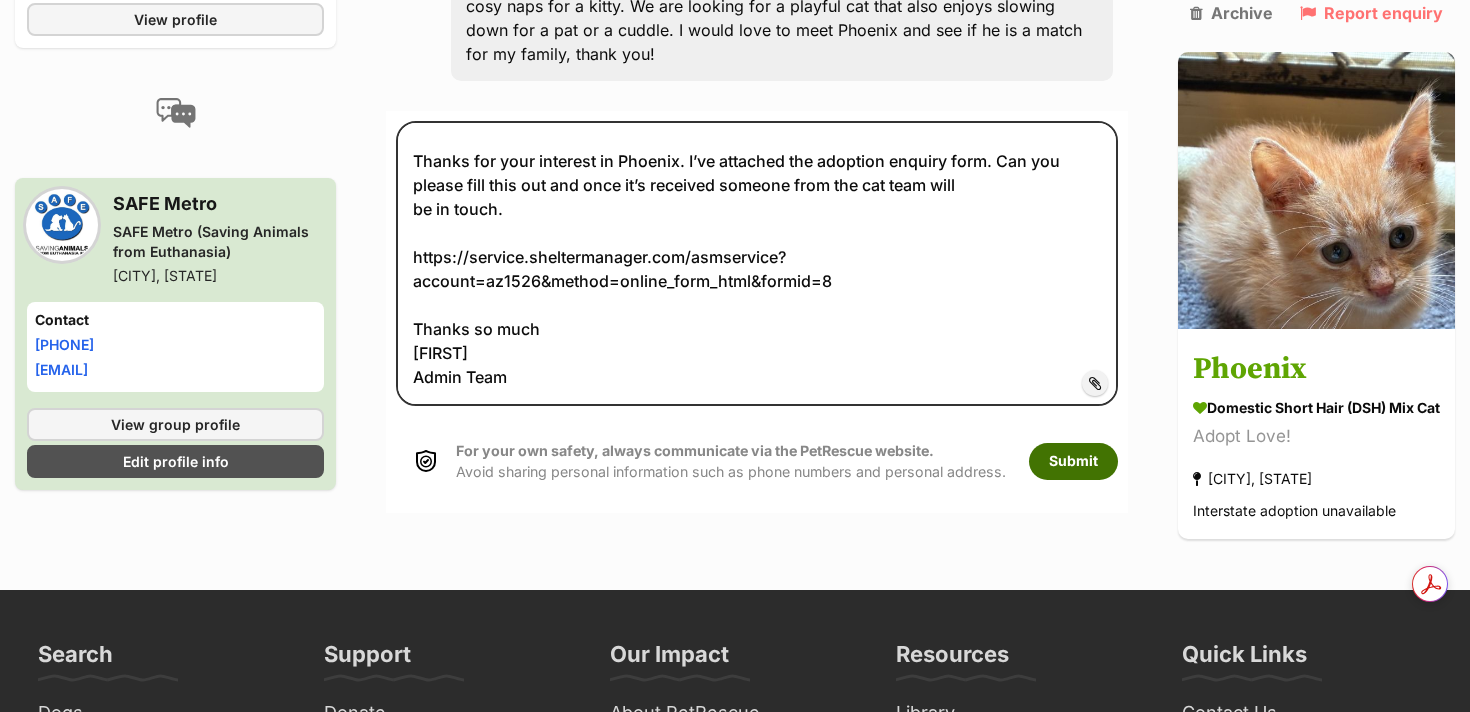 click on "Submit" at bounding box center (1073, 461) 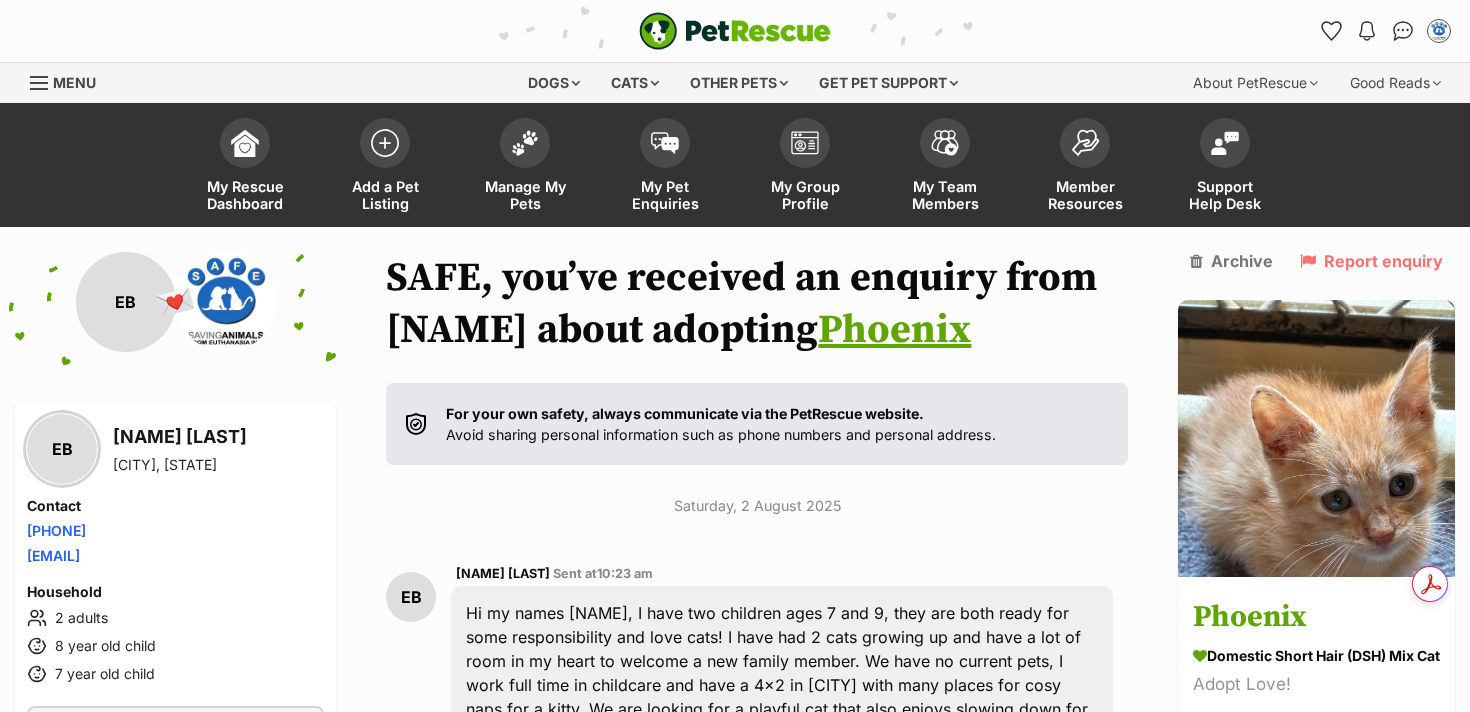 scroll, scrollTop: 686, scrollLeft: 0, axis: vertical 